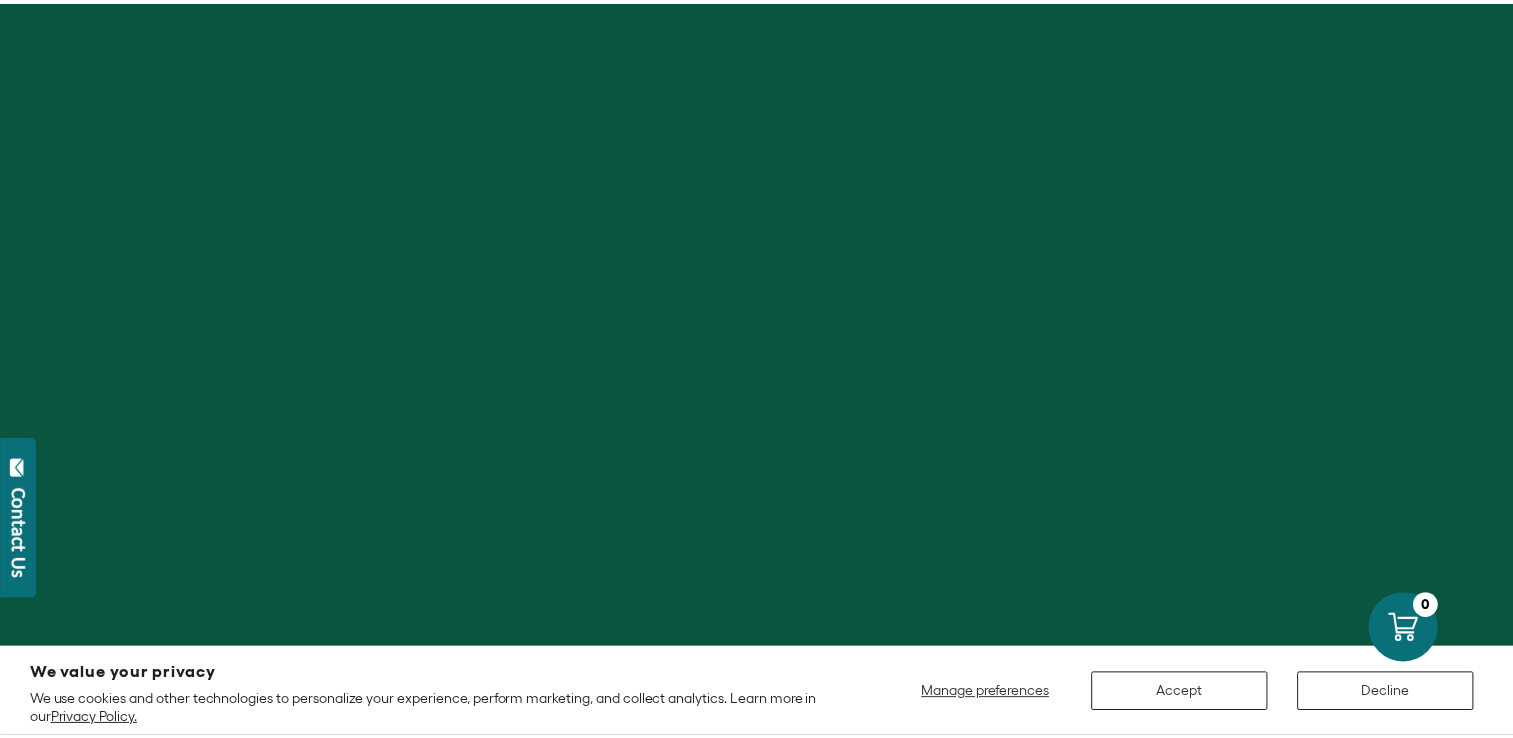 scroll, scrollTop: 0, scrollLeft: 0, axis: both 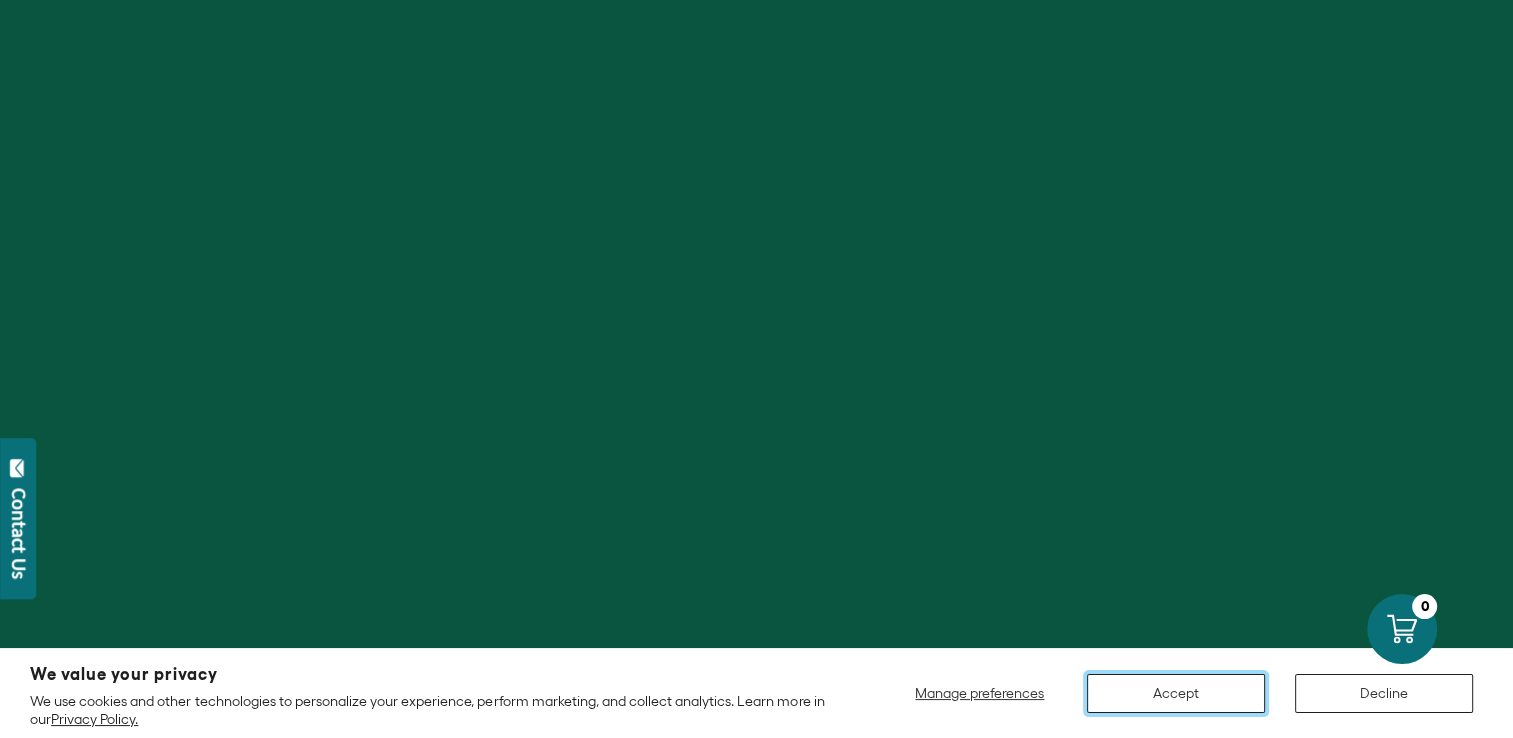 click on "Accept" at bounding box center [1176, 693] 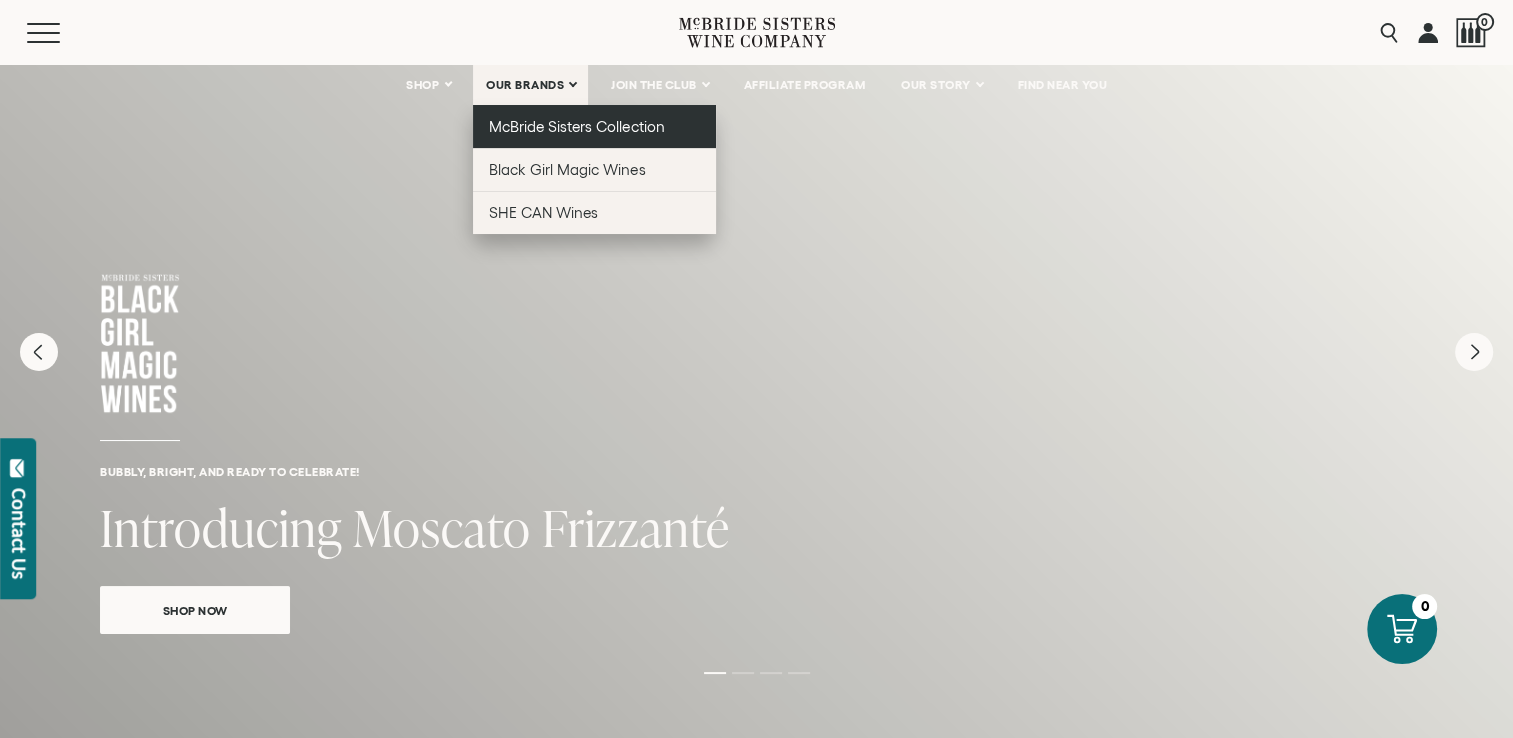 click on "[BRAND] Sisters Collection" at bounding box center (577, 126) 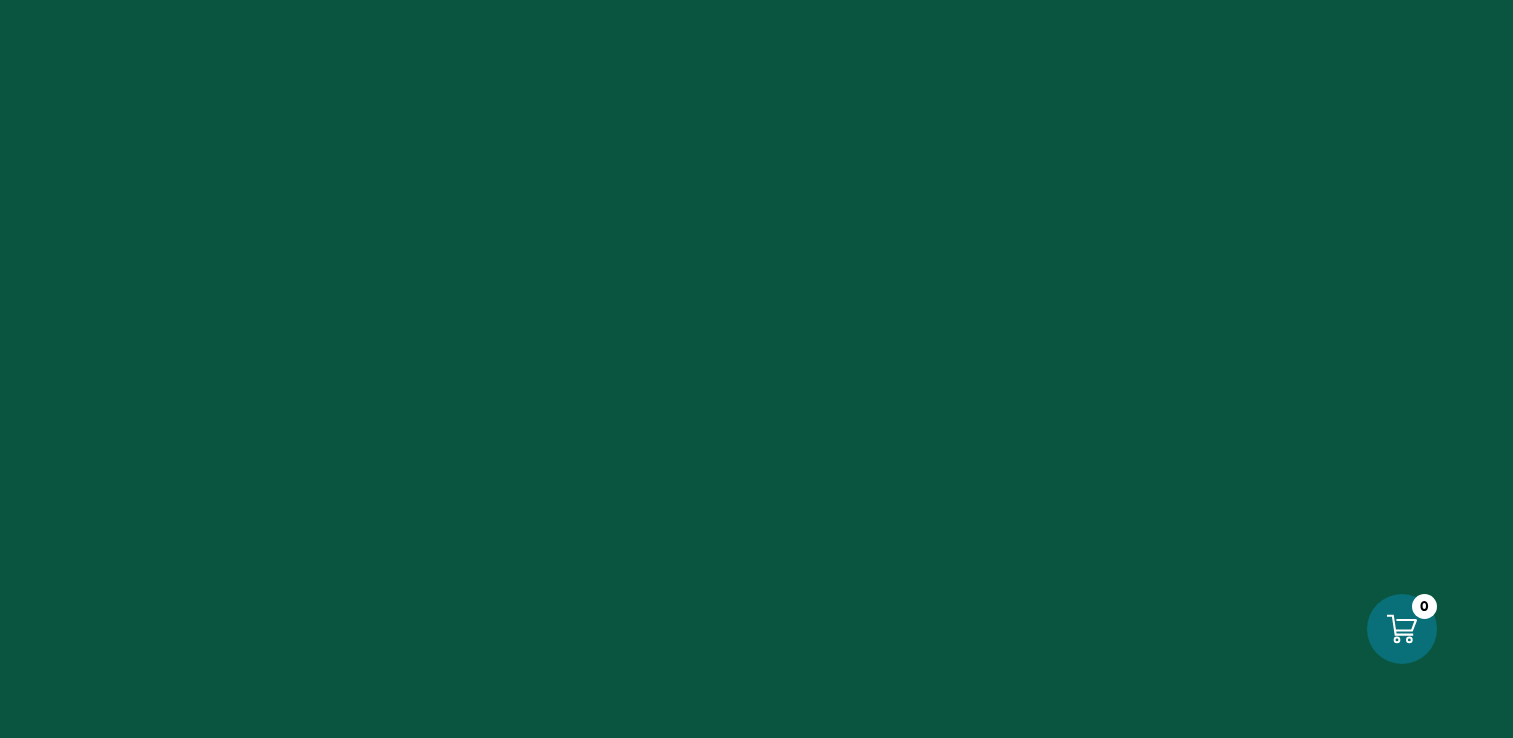 scroll, scrollTop: 0, scrollLeft: 0, axis: both 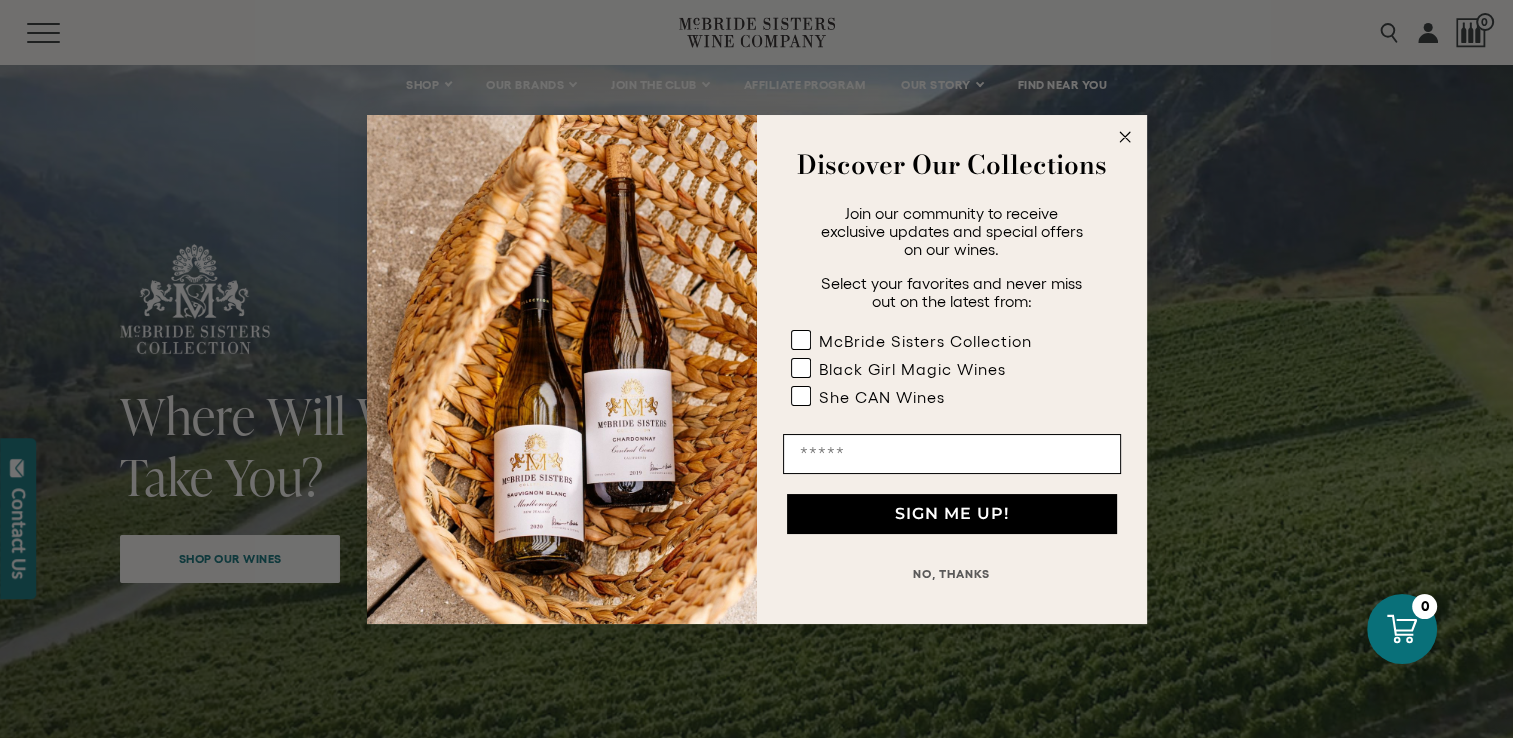drag, startPoint x: 1127, startPoint y: 135, endPoint x: 1100, endPoint y: 161, distance: 37.48333 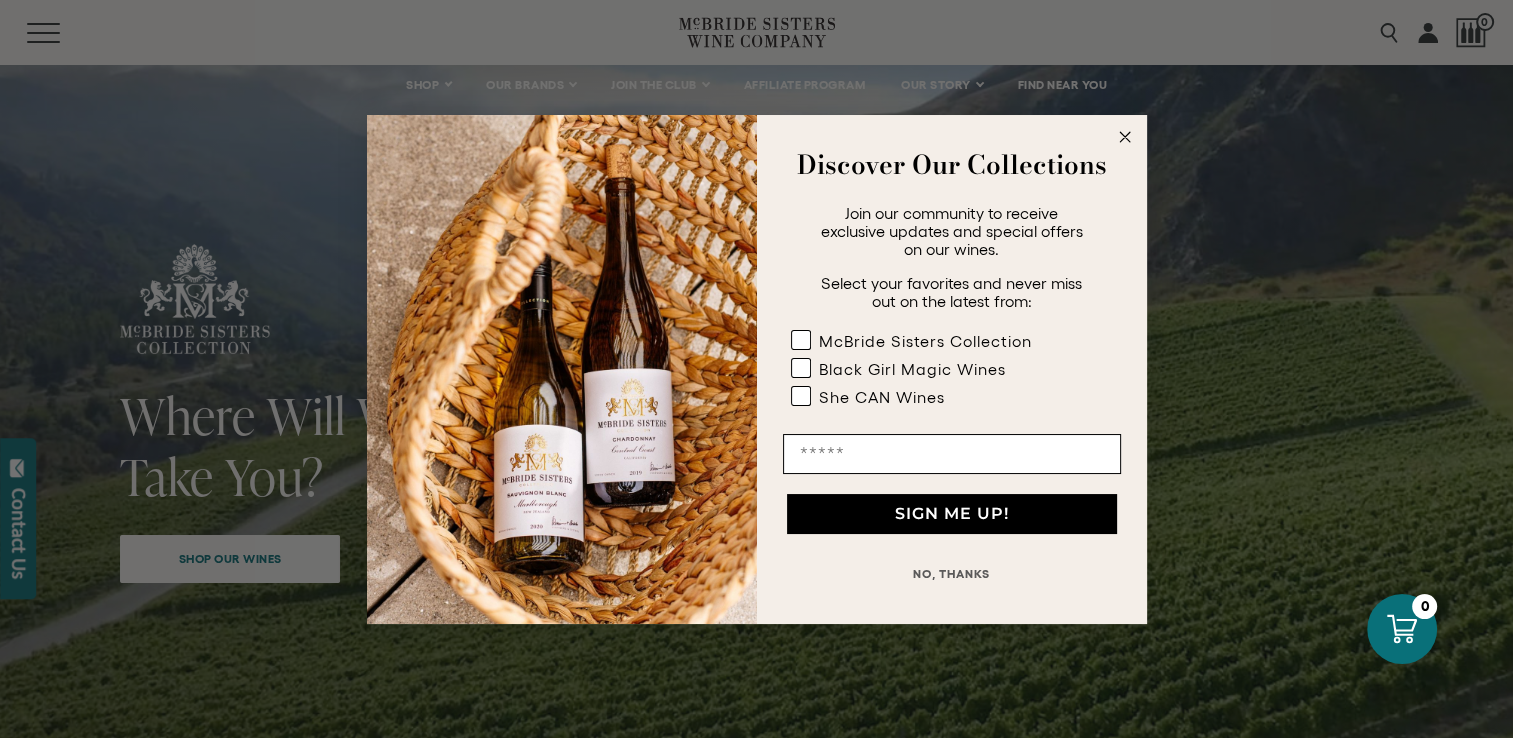 click on "Close dialog Discover Our Collections Join our community to receive exclusive updates and special offers on our wines.
Select your favorites and never miss out on the latest from: McBride Sisters Collection Black Girl Magic Wines She CAN Wines SIGN ME UP! NO, THANKS ******" at bounding box center (757, 369) 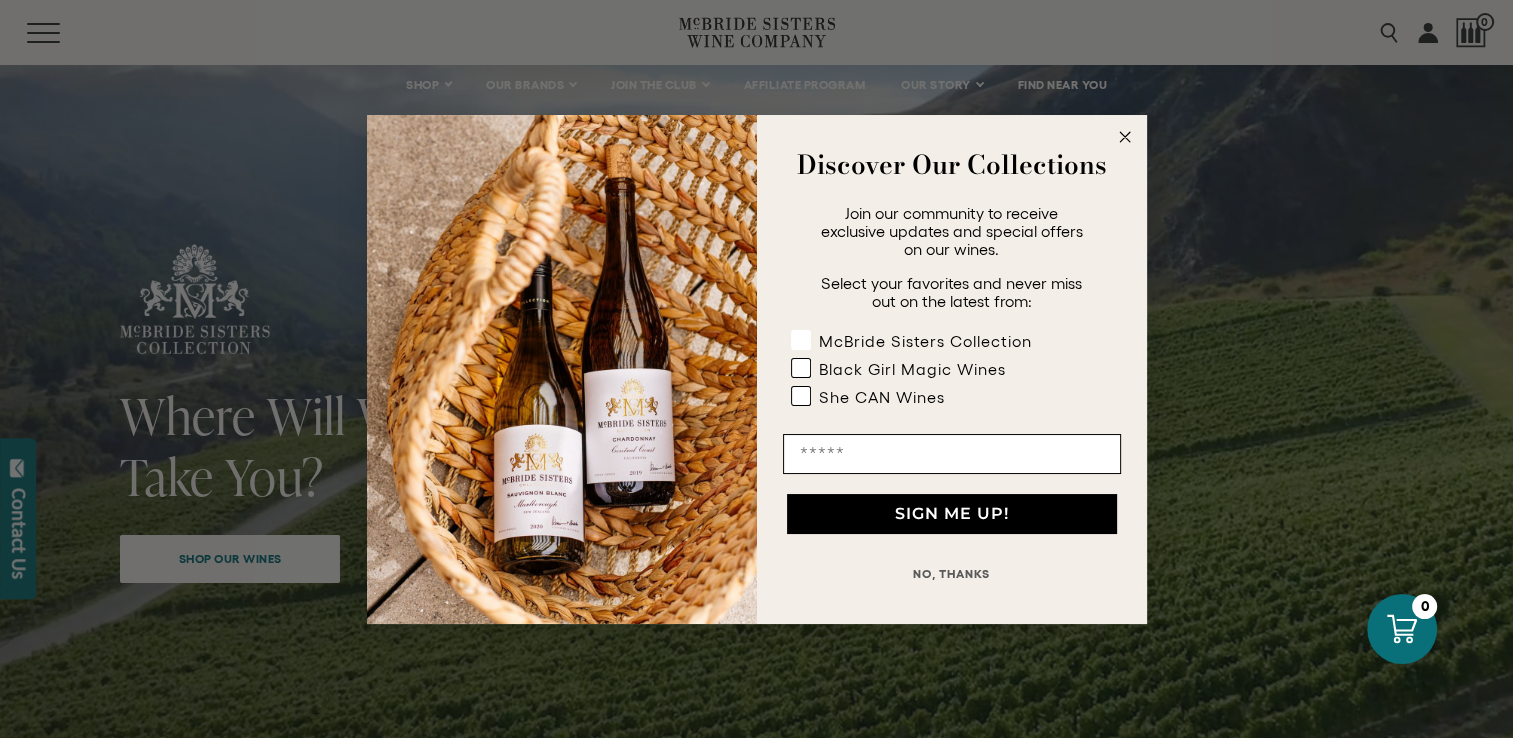 click at bounding box center [800, 339] 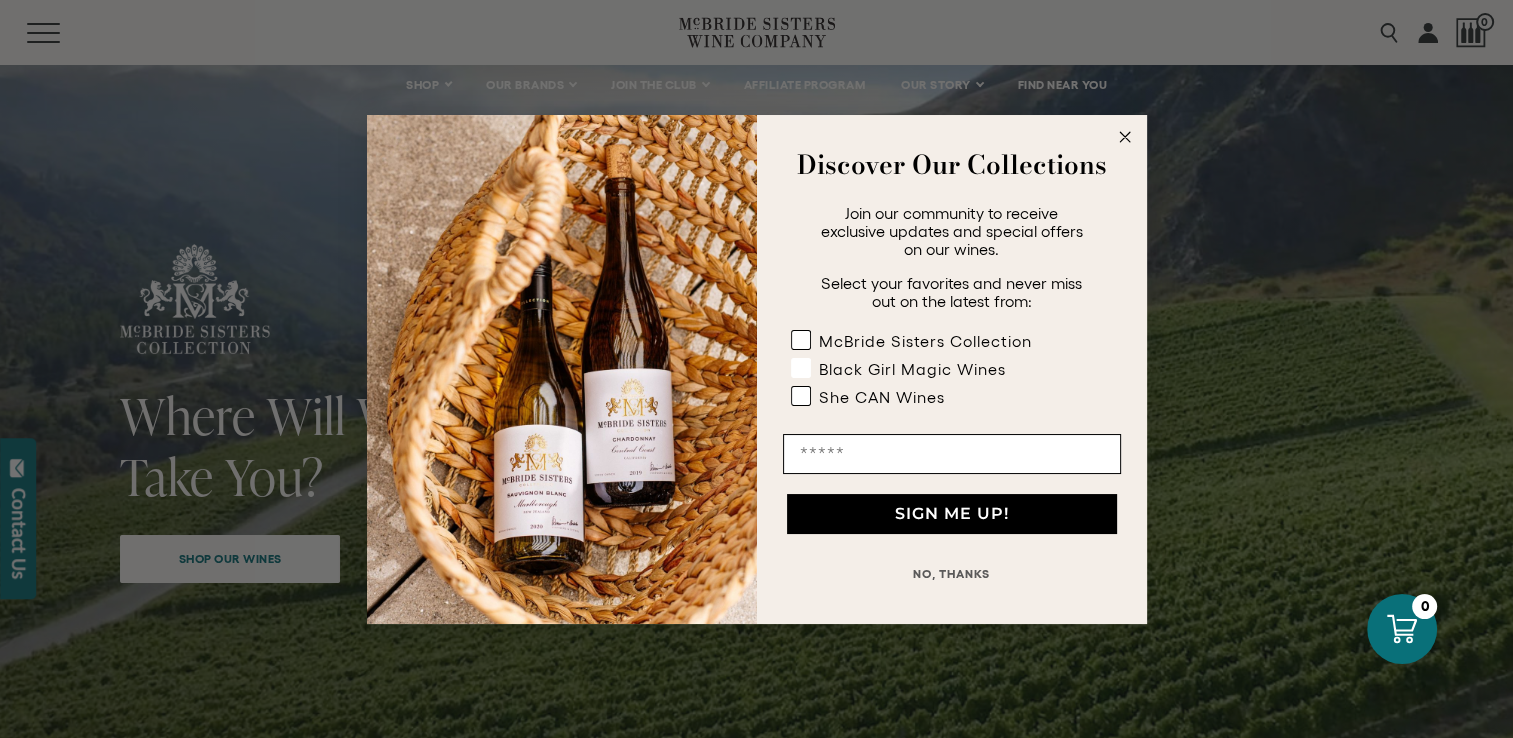 click at bounding box center (800, 367) 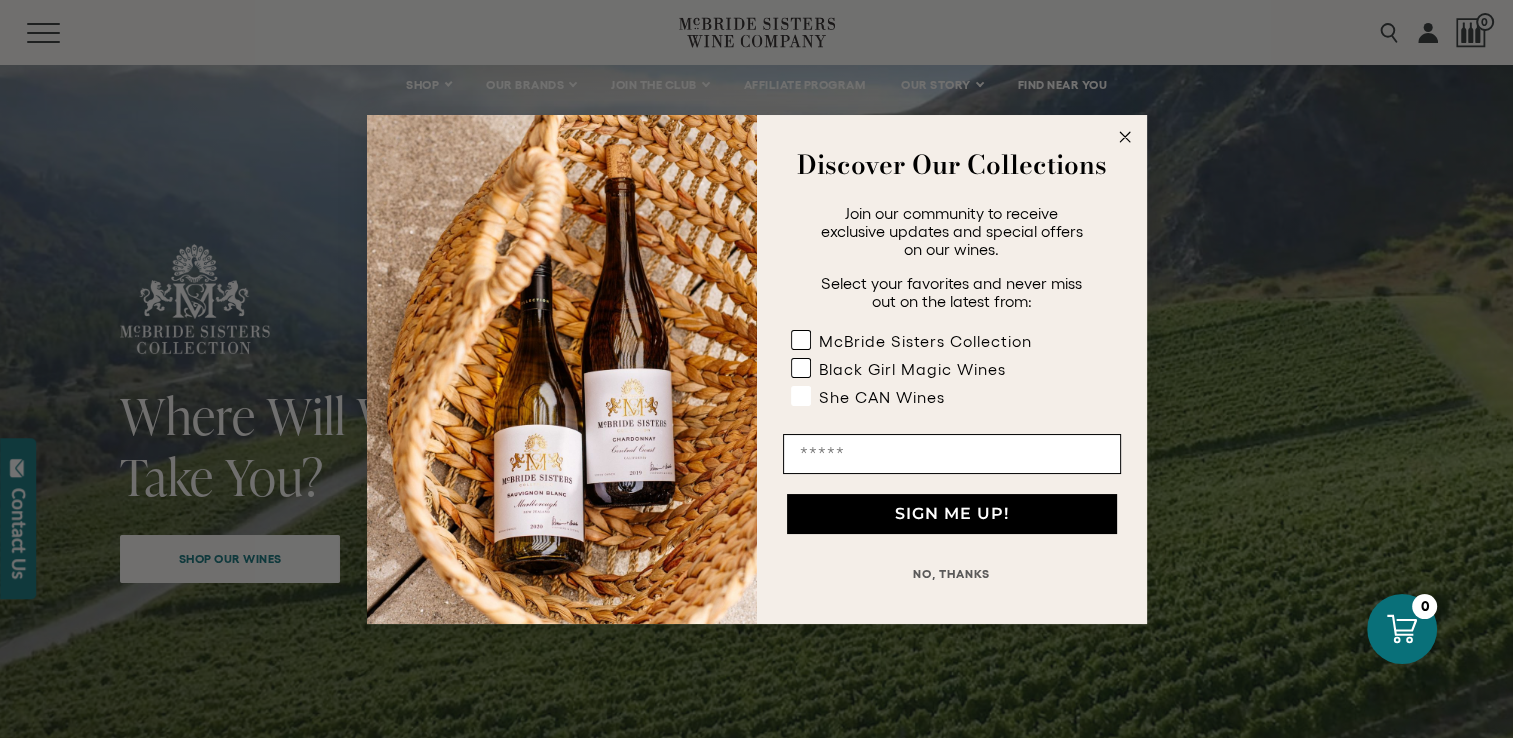 click at bounding box center [800, 395] 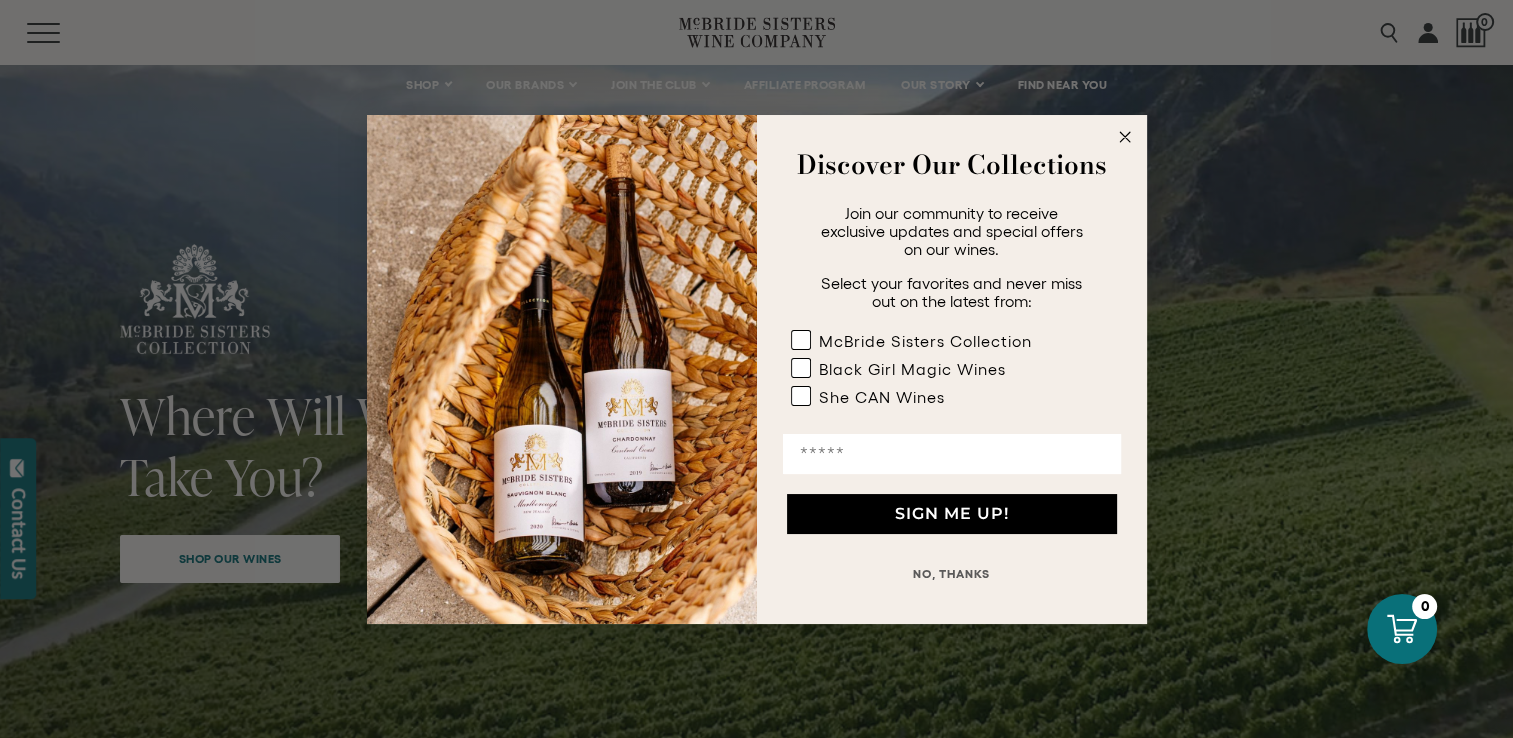 click at bounding box center [952, 454] 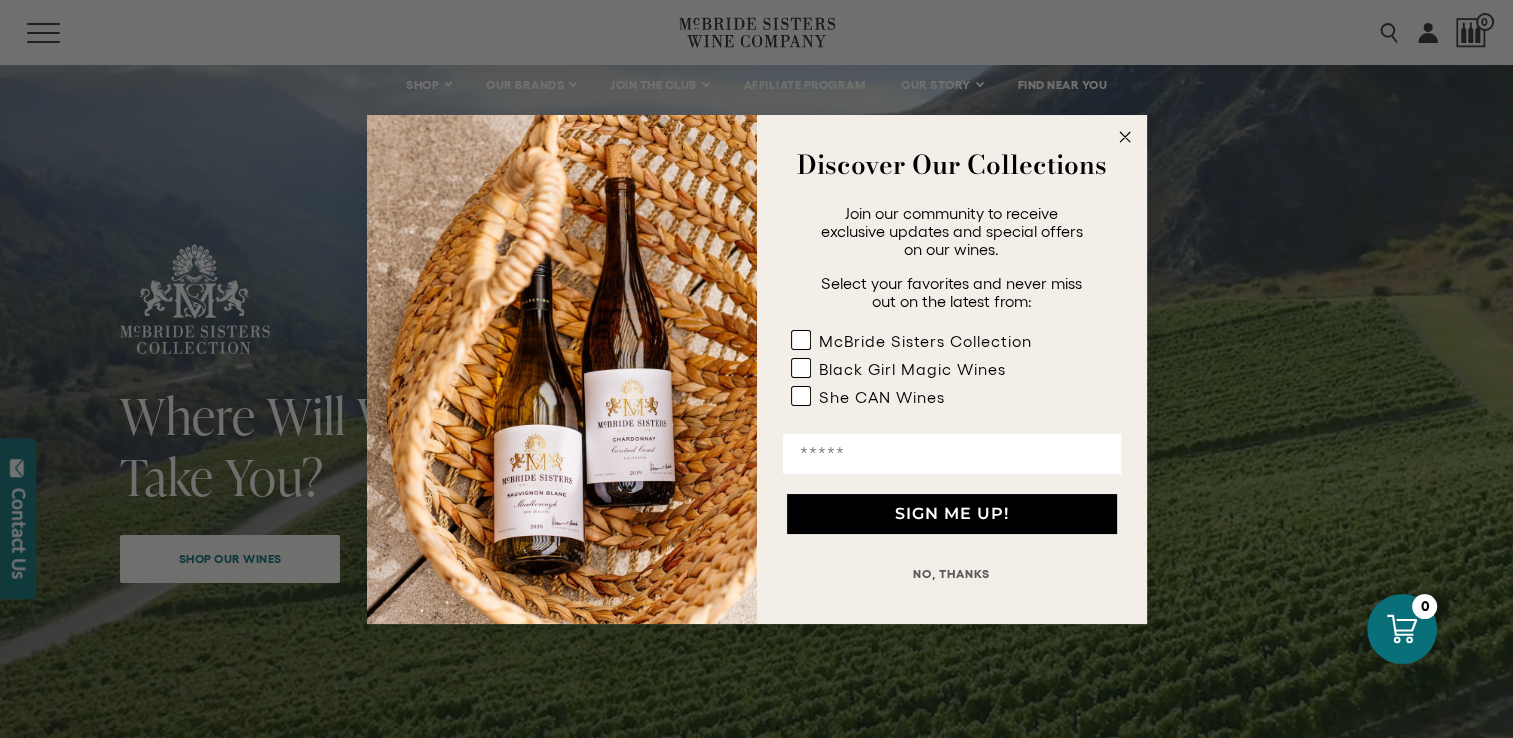 type on "**********" 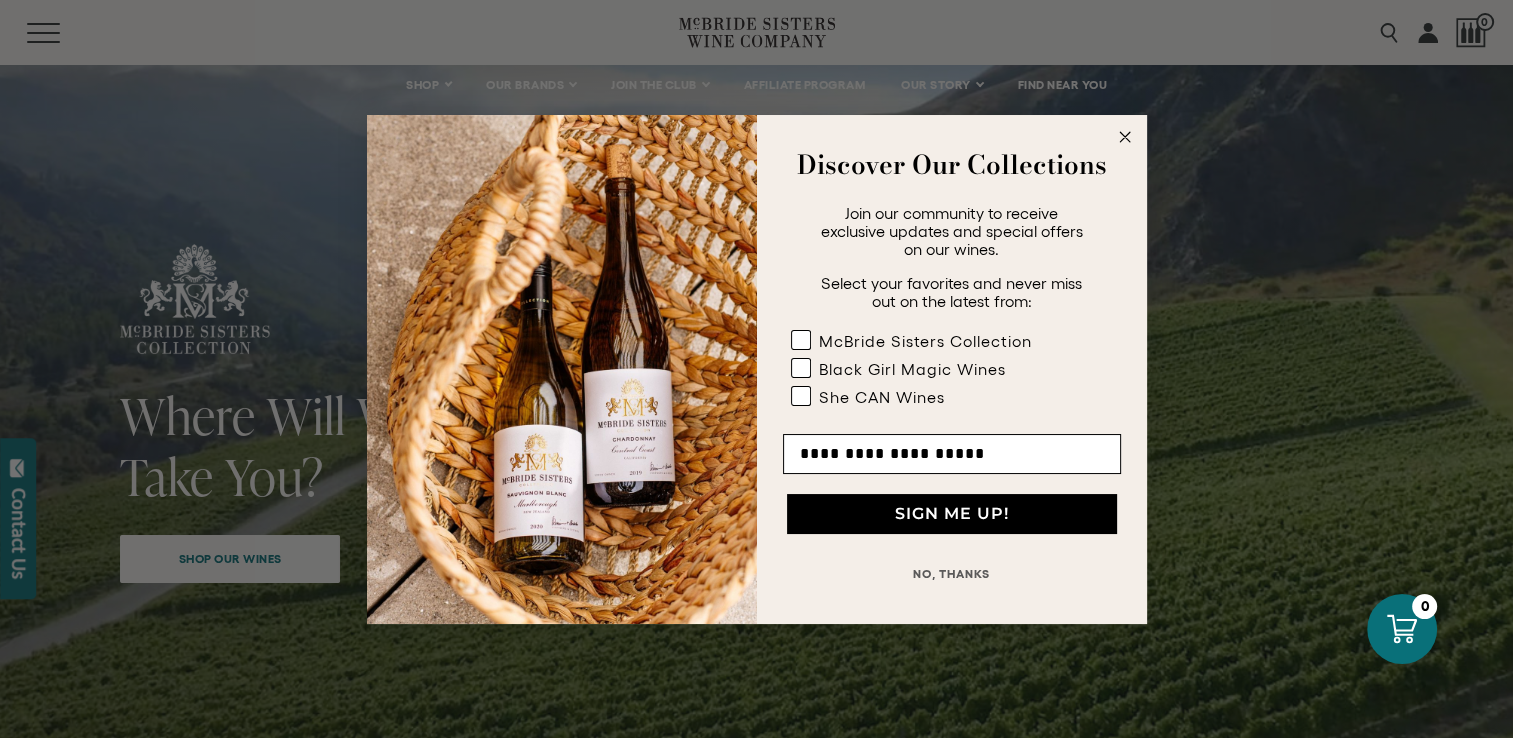 click on "SIGN ME UP!" at bounding box center (952, 514) 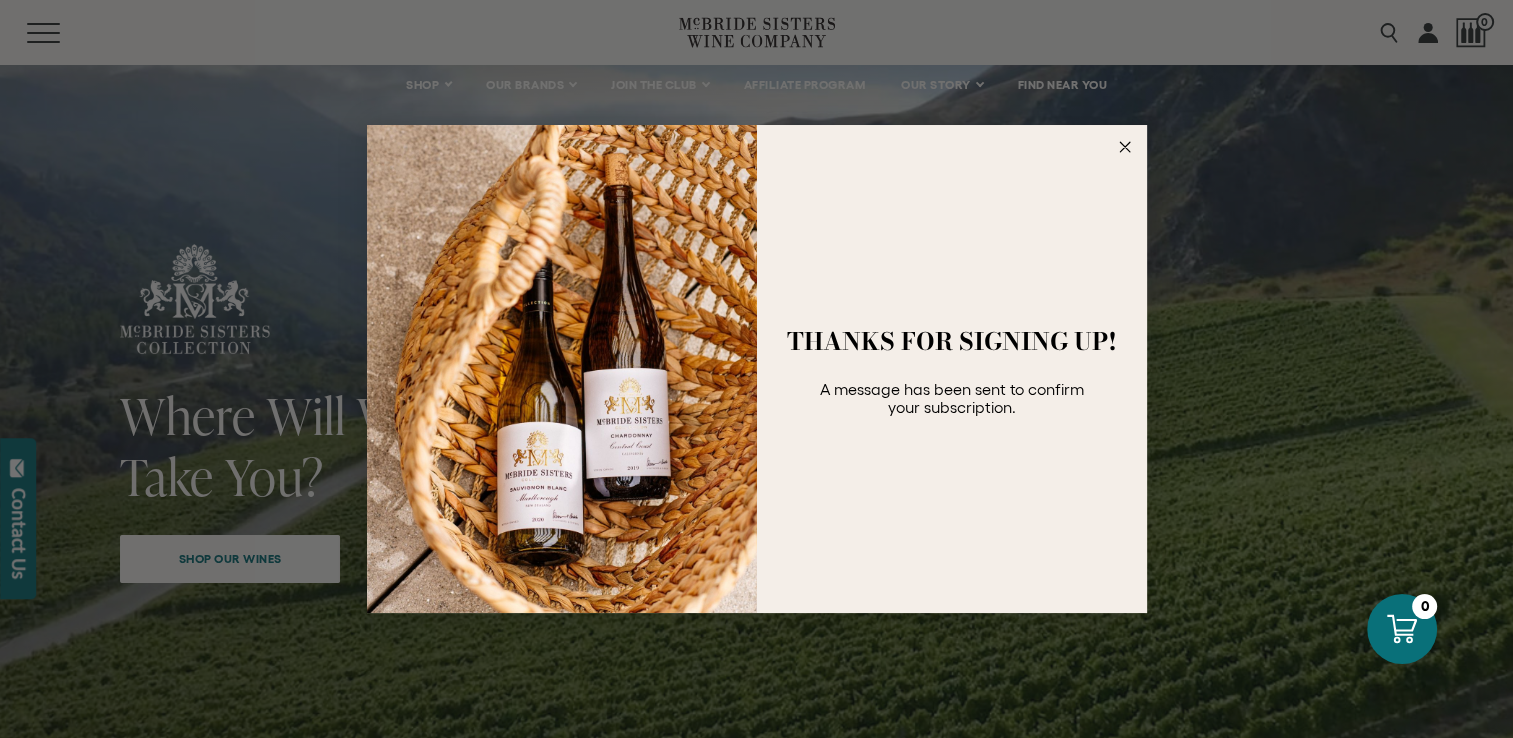 click at bounding box center [1125, 147] 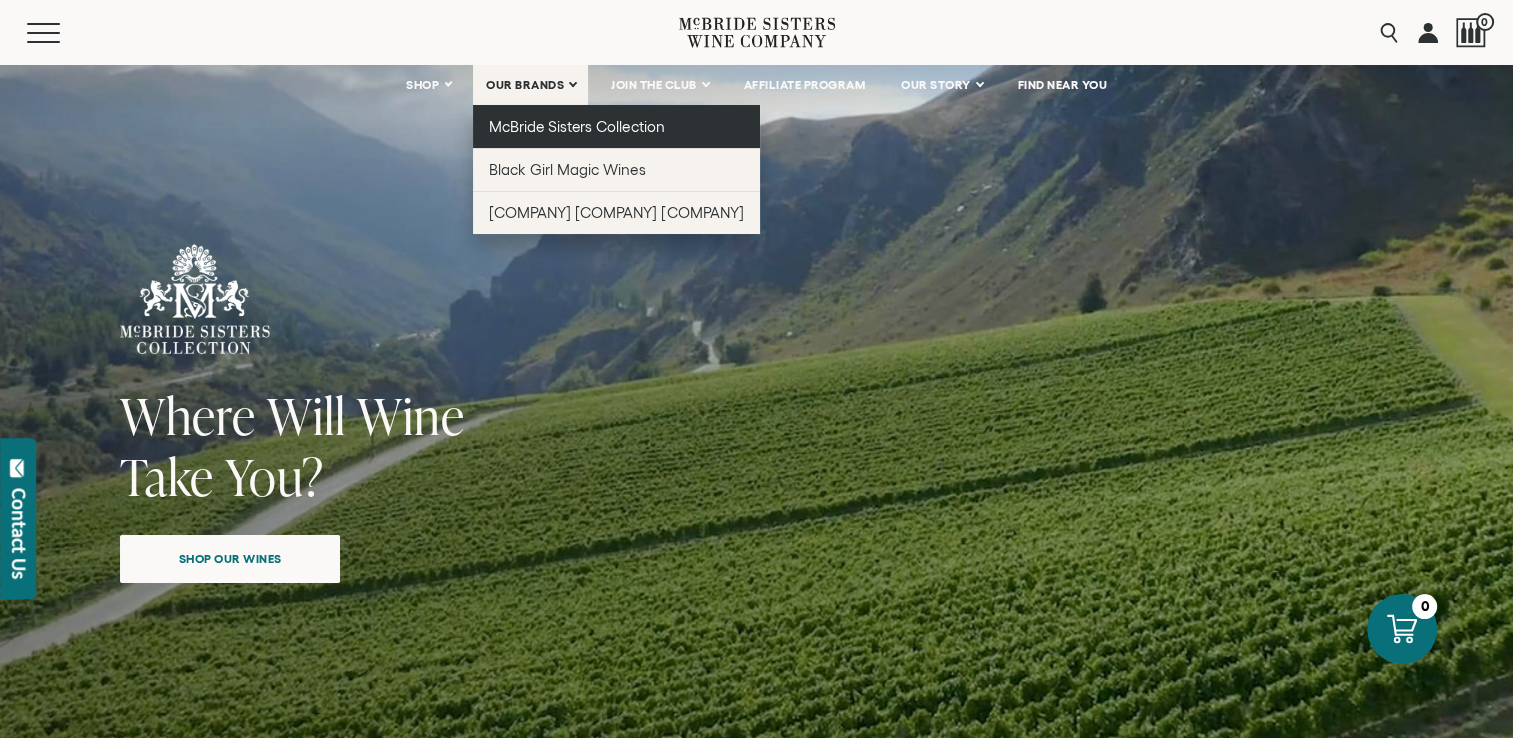 click on "[BRAND] Sisters Collection" at bounding box center [577, 126] 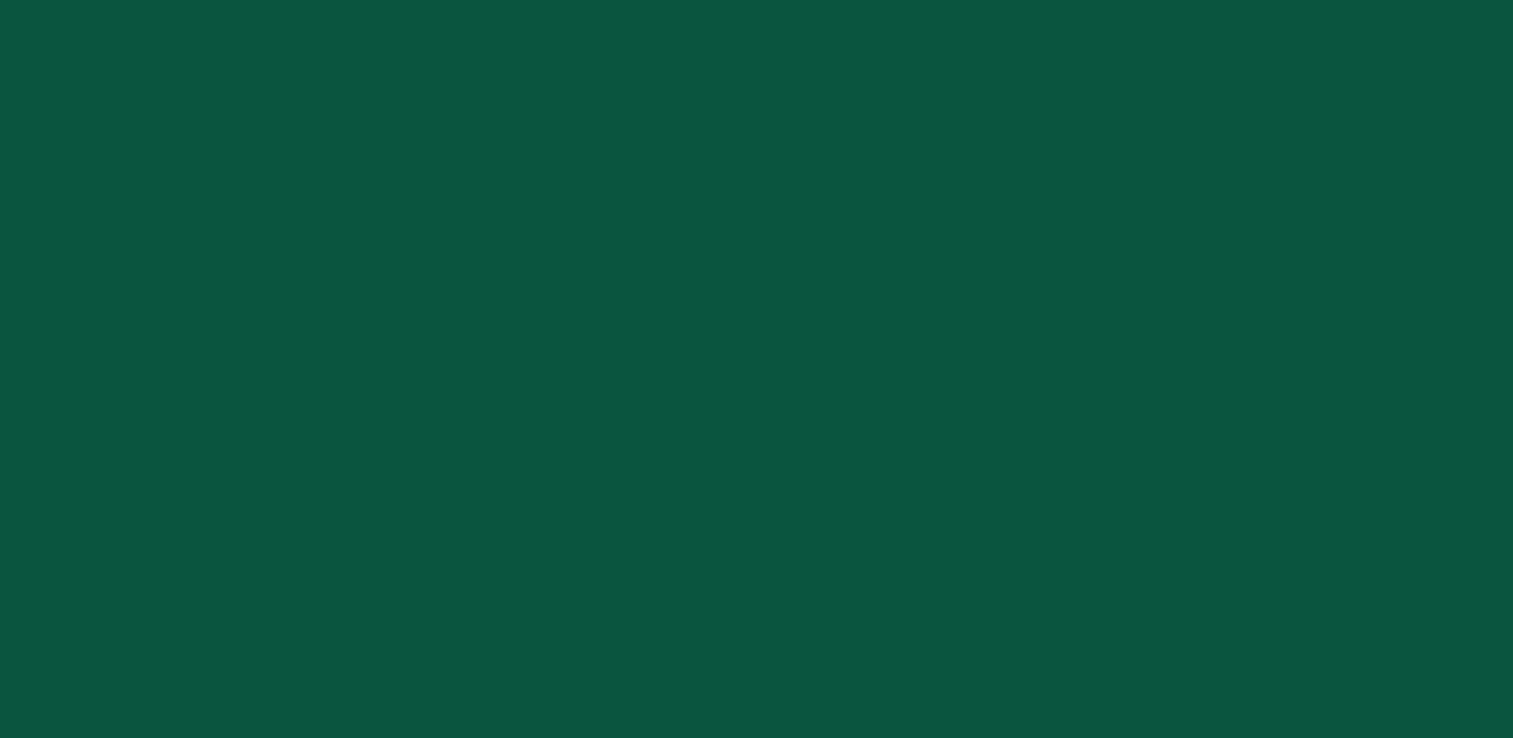 scroll, scrollTop: 0, scrollLeft: 0, axis: both 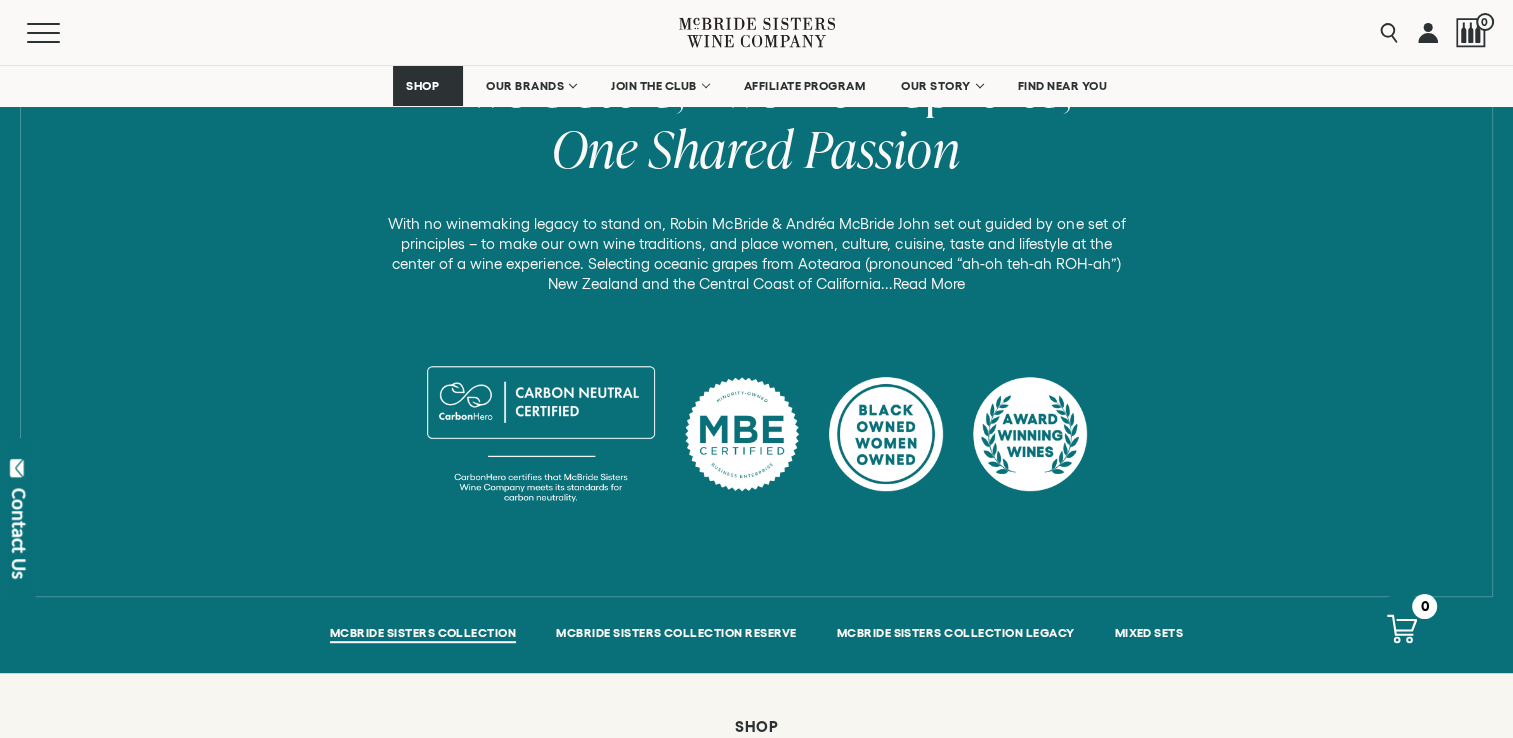 click on "Read More" at bounding box center [929, 284] 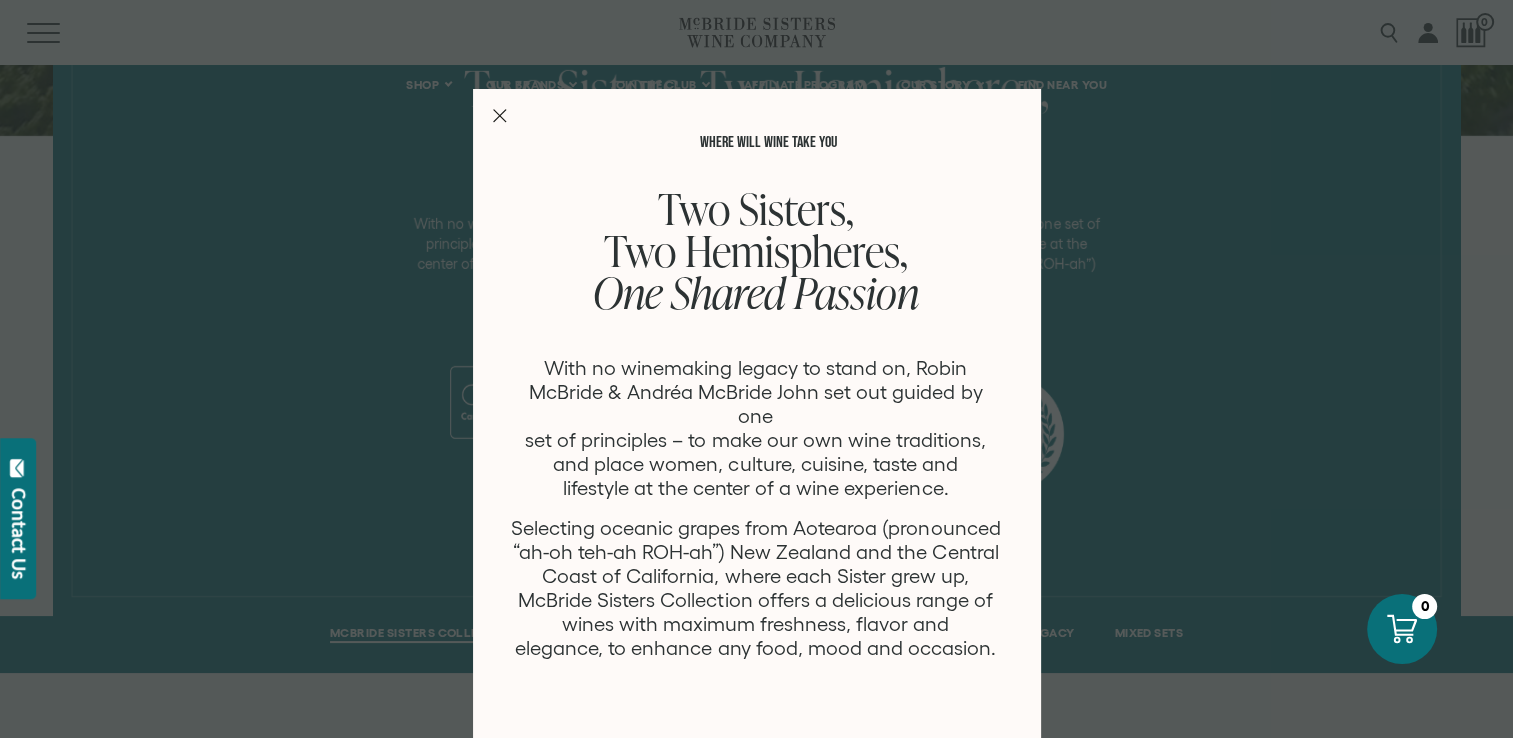 scroll, scrollTop: 0, scrollLeft: 0, axis: both 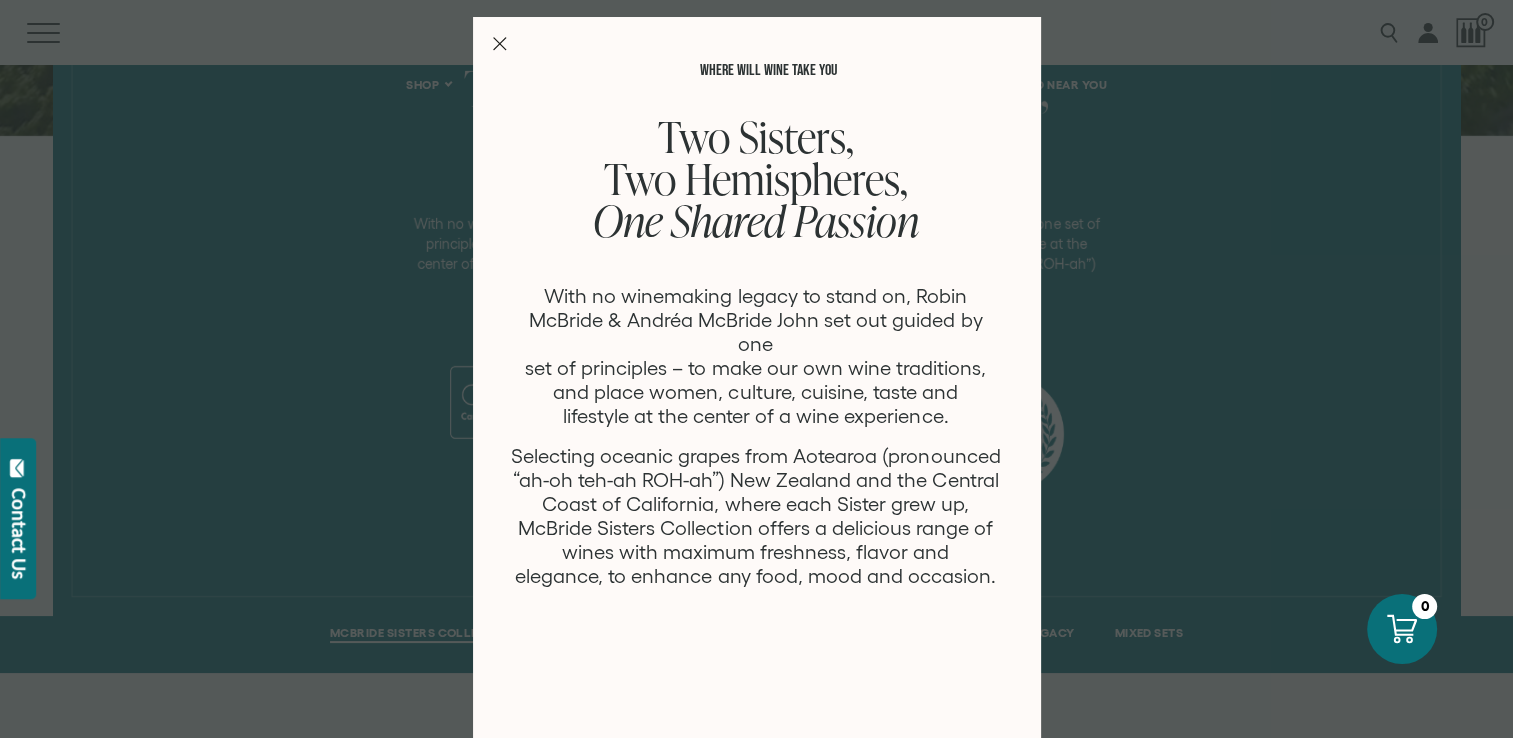 click at bounding box center (500, 44) 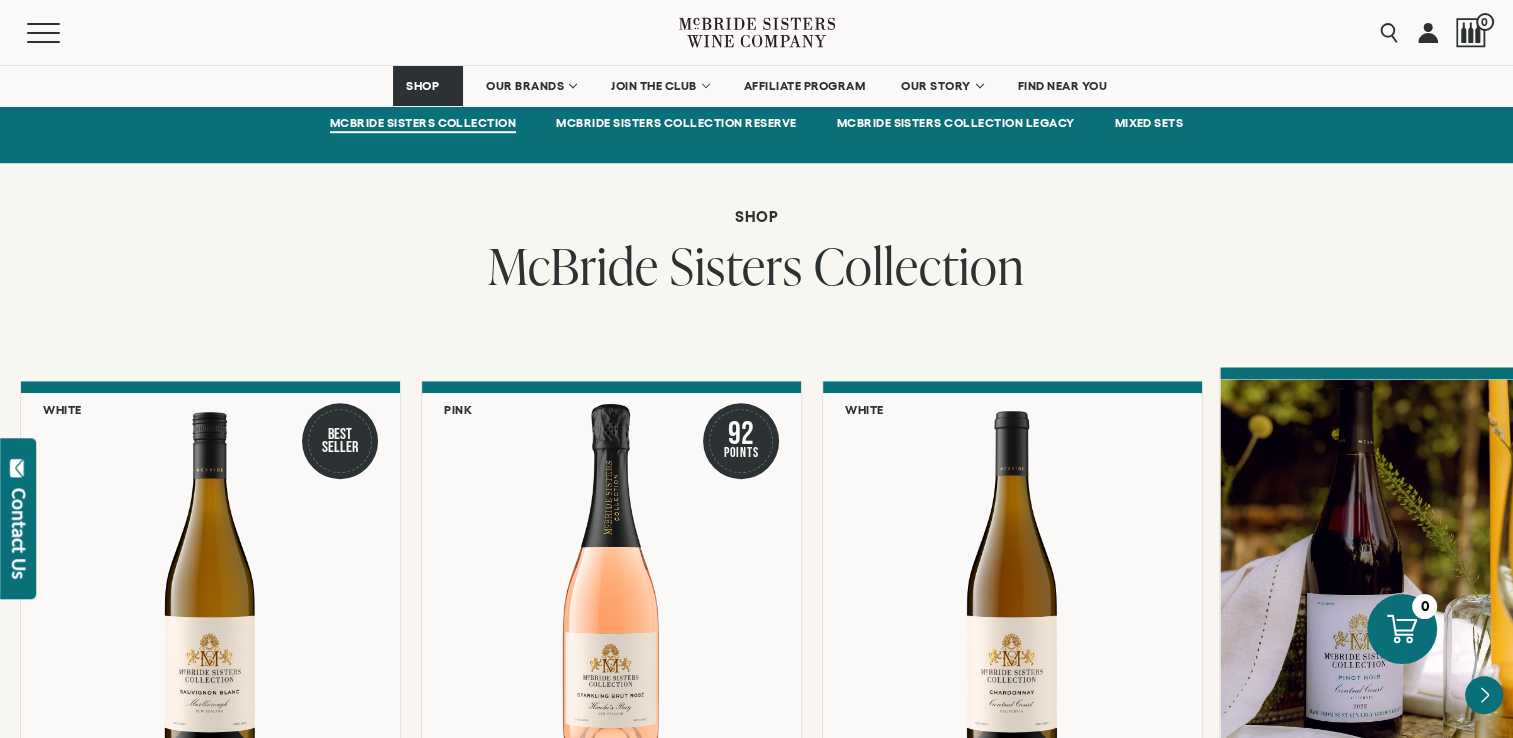 scroll, scrollTop: 1400, scrollLeft: 0, axis: vertical 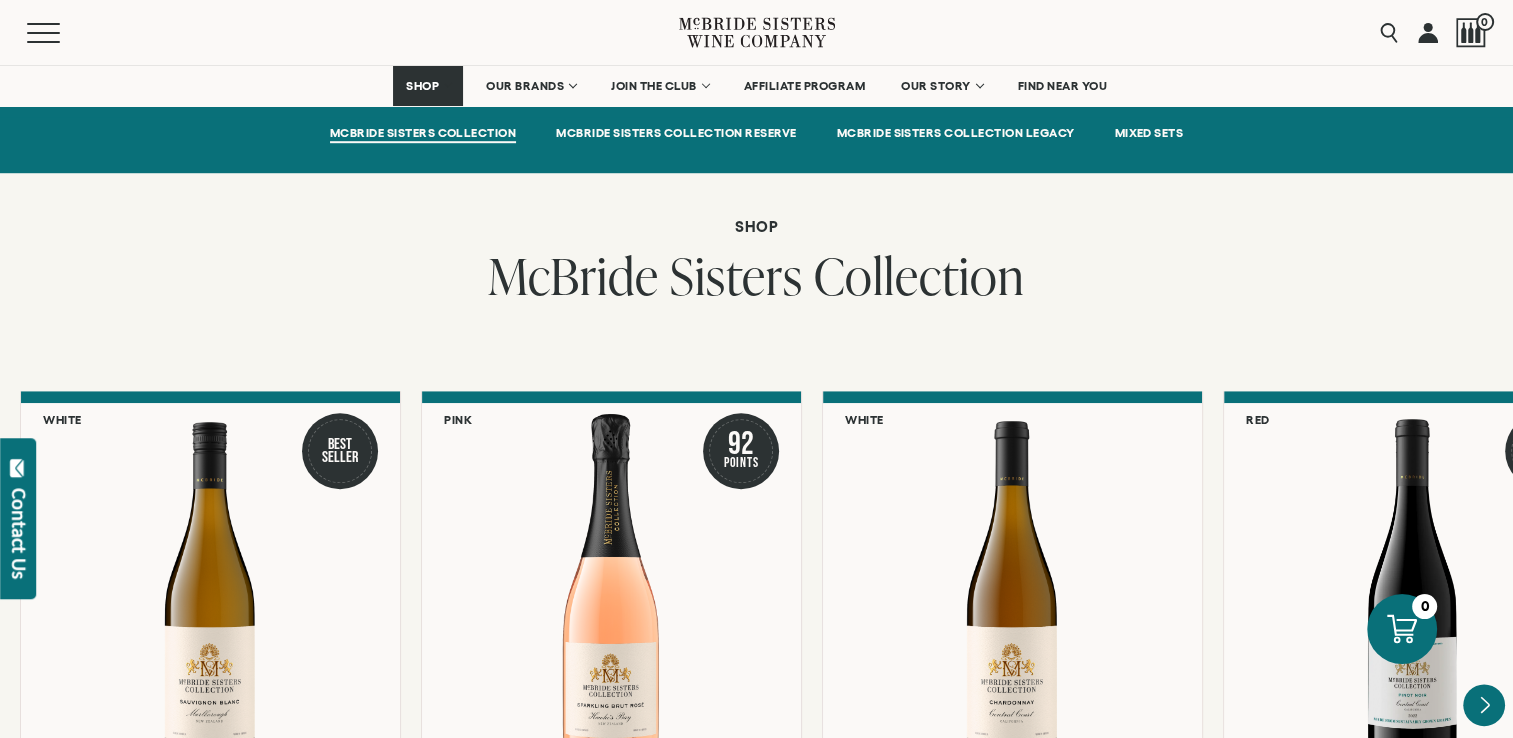 click at bounding box center (1484, 705) 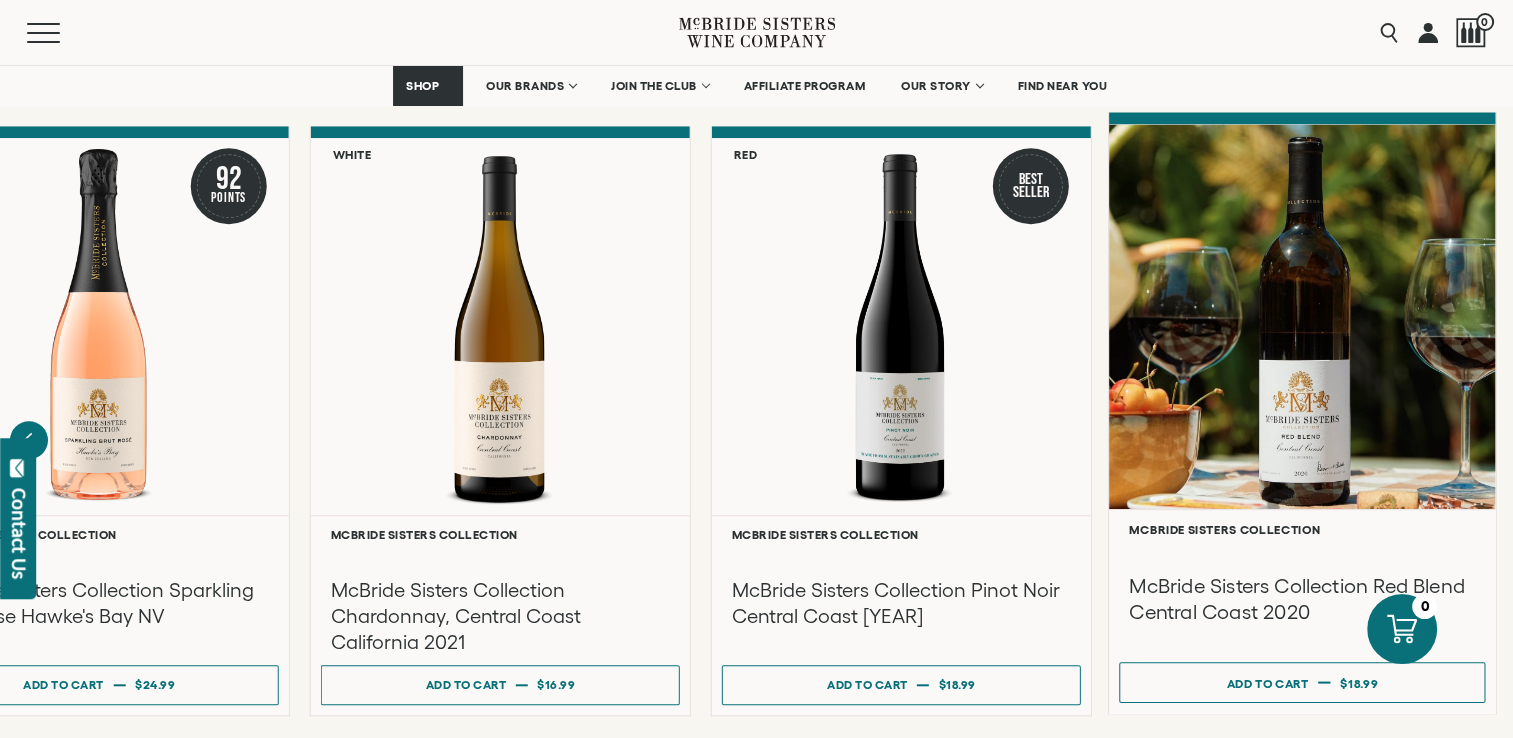 scroll, scrollTop: 1800, scrollLeft: 0, axis: vertical 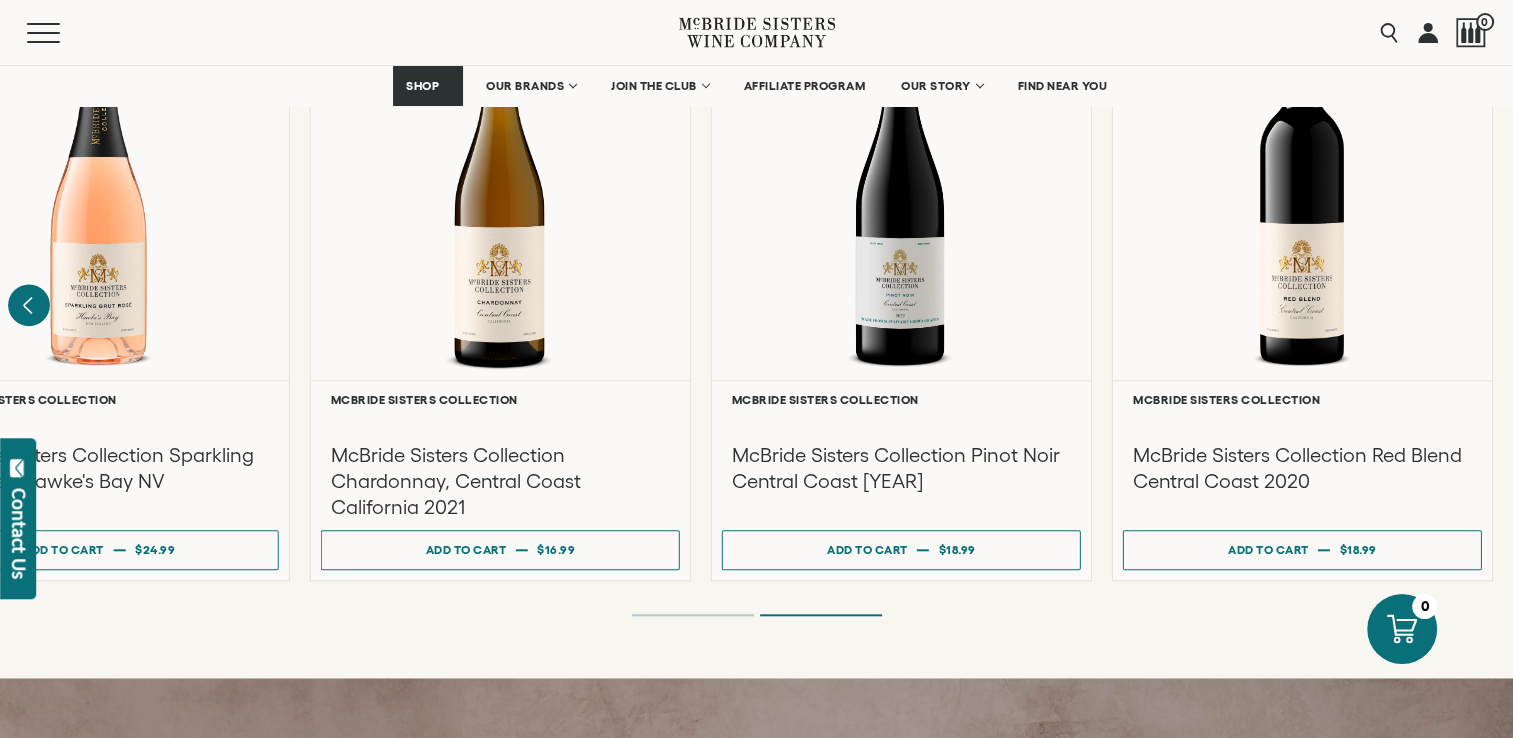 click at bounding box center [29, 305] 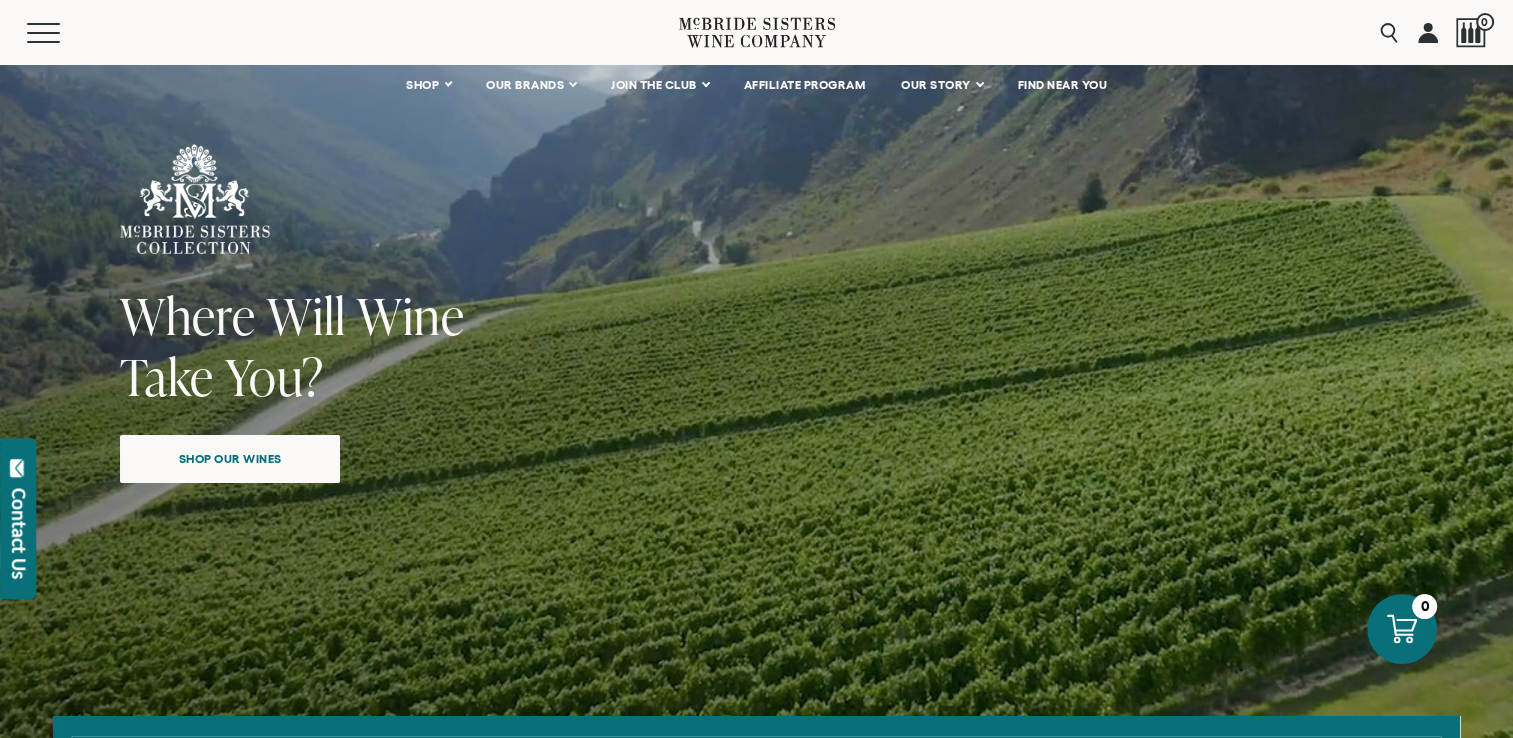 scroll, scrollTop: 0, scrollLeft: 0, axis: both 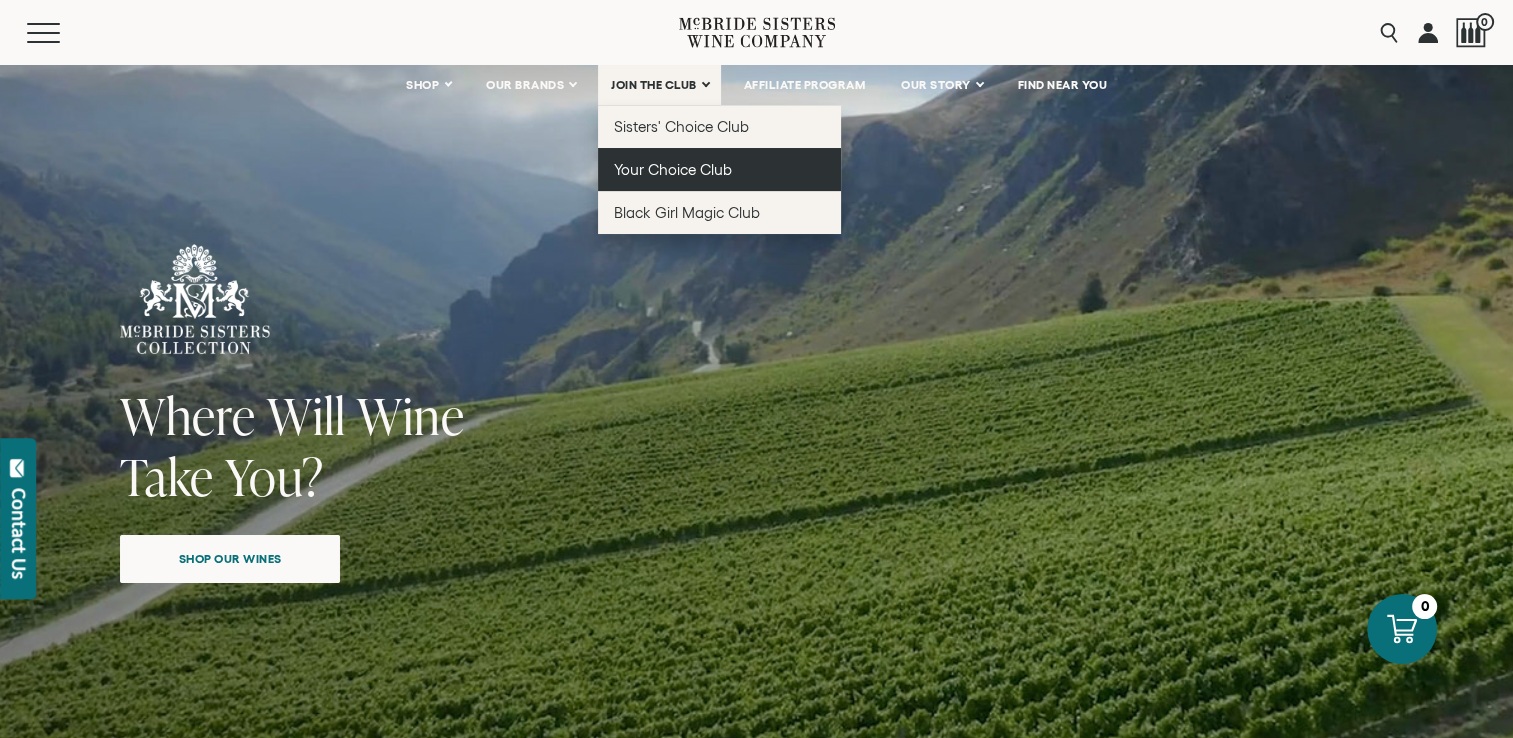 click on "Your Choice Club" at bounding box center [673, 169] 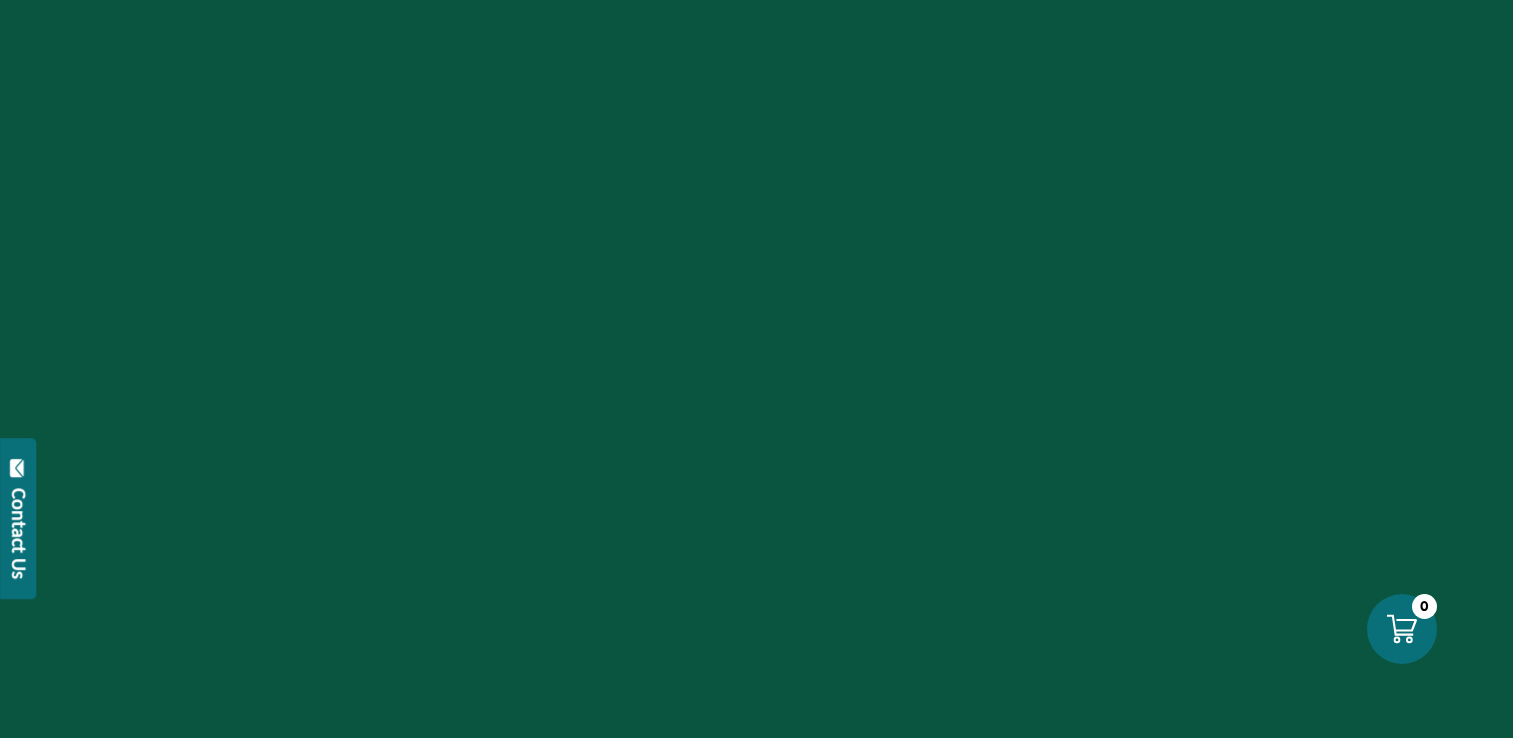 scroll, scrollTop: 0, scrollLeft: 0, axis: both 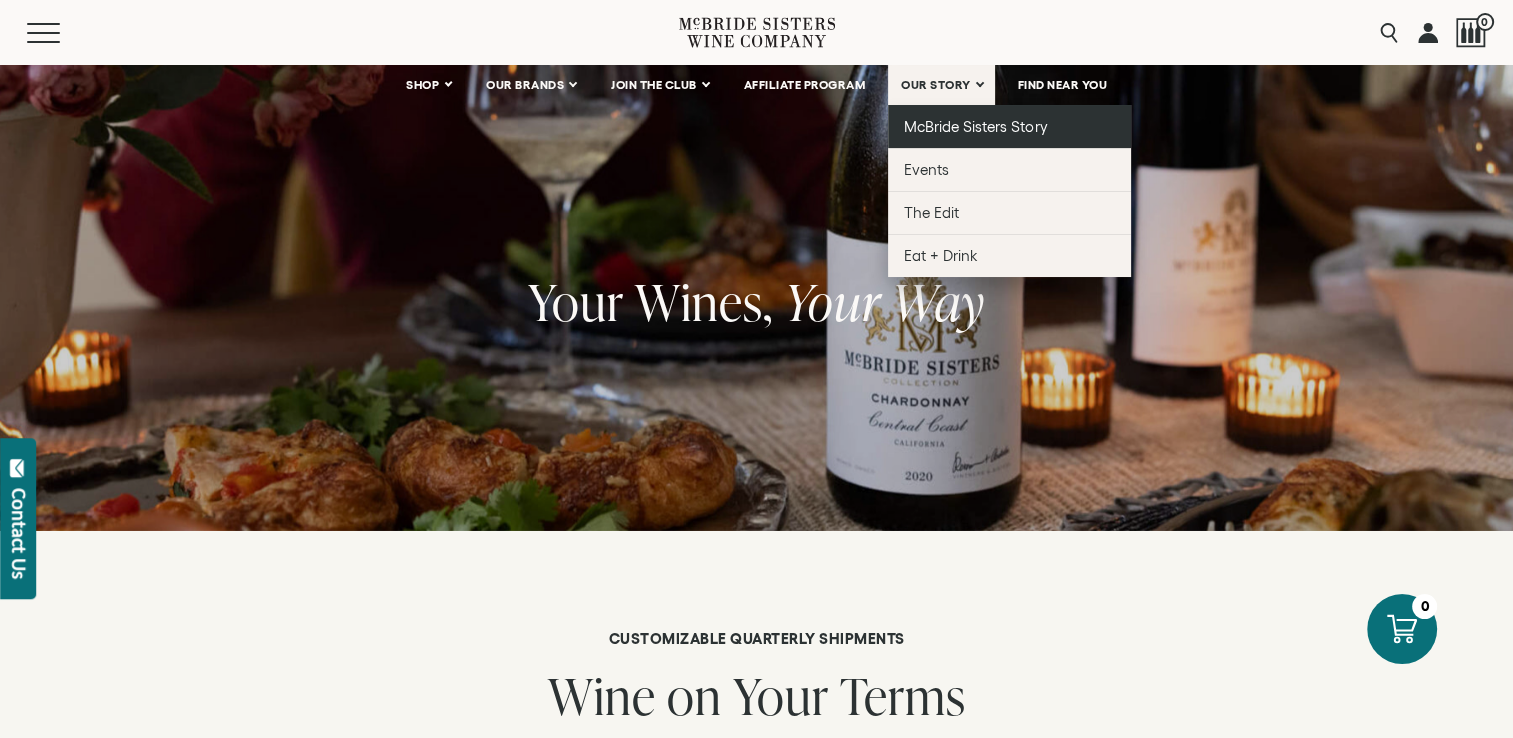 click on "McBride Sisters Story" at bounding box center [975, 126] 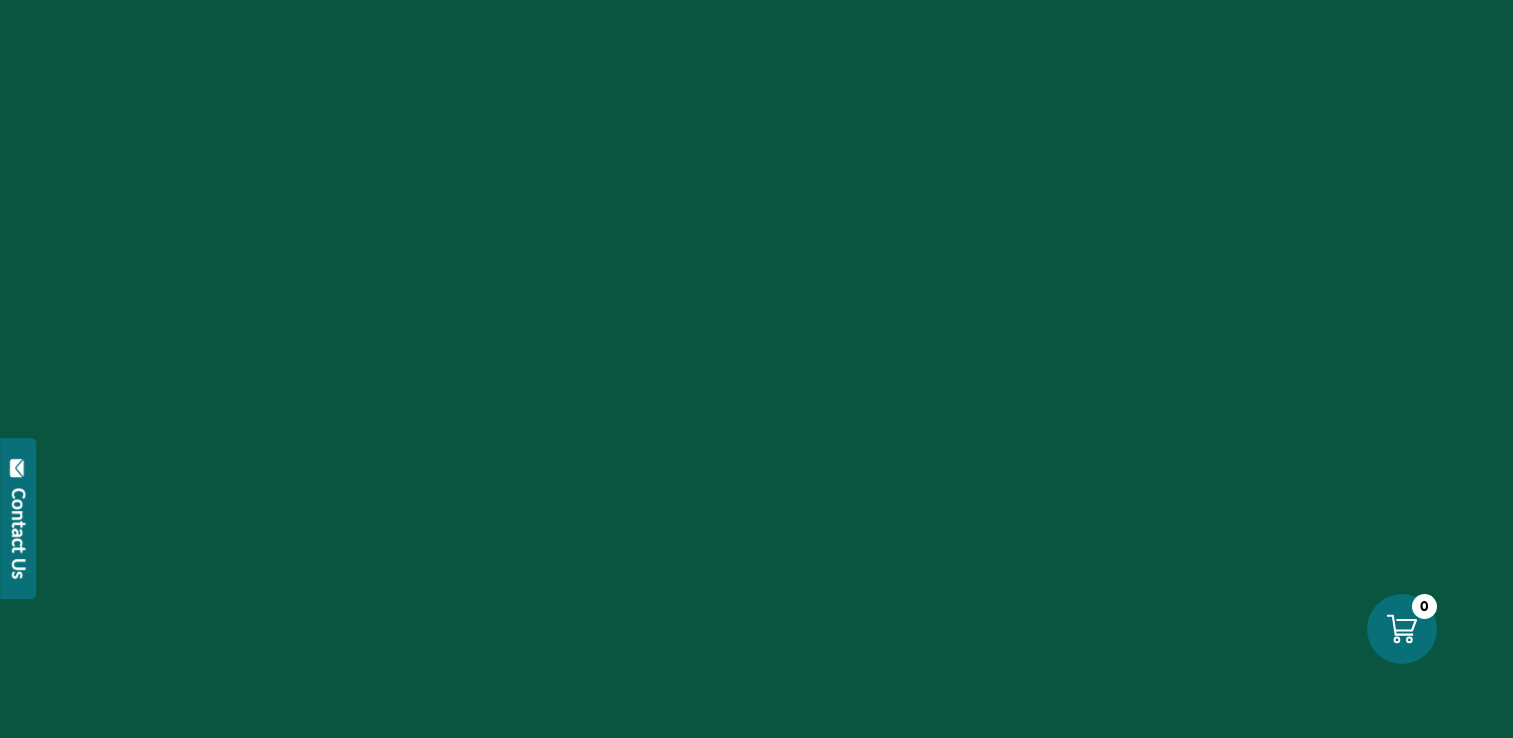 scroll, scrollTop: 0, scrollLeft: 0, axis: both 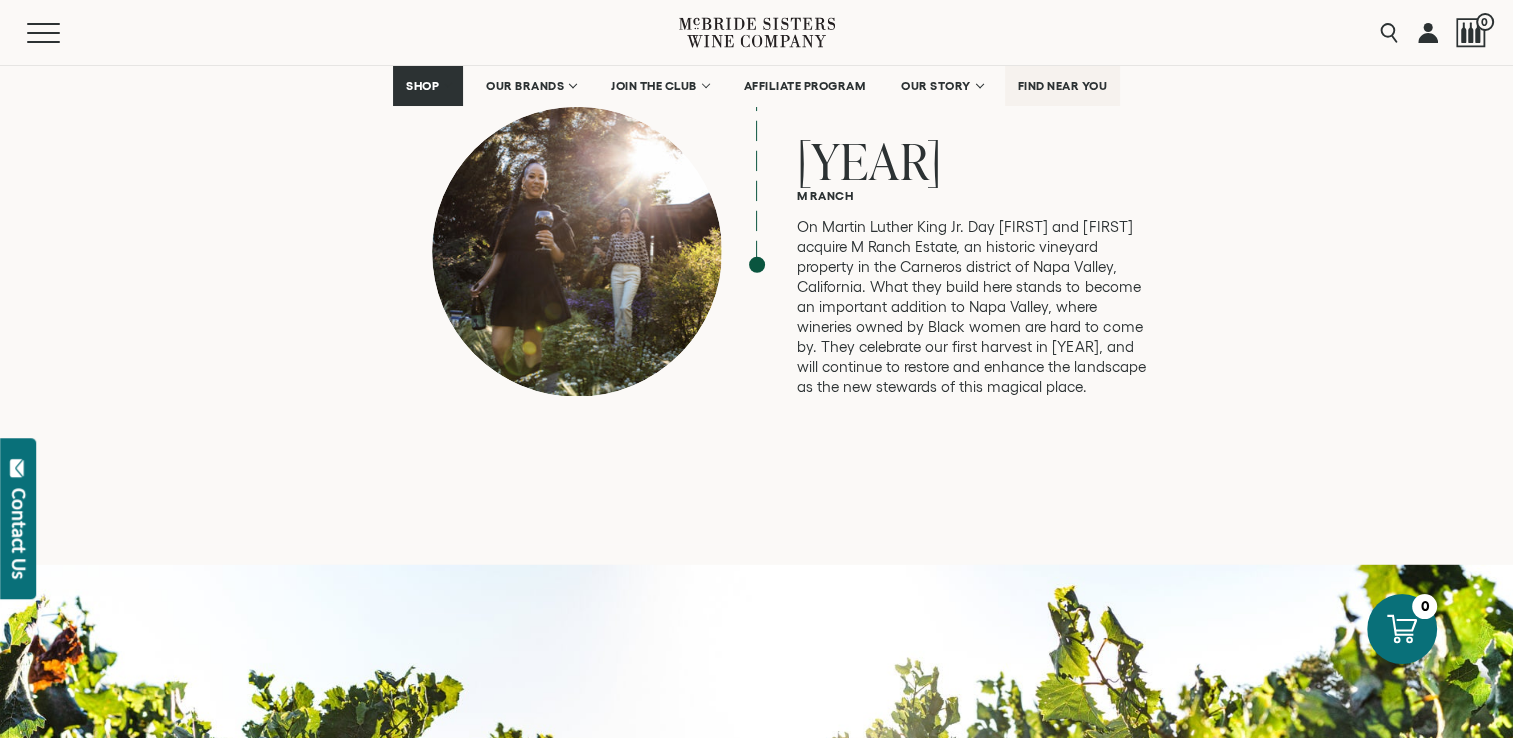 click on "FIND NEAR YOU" at bounding box center (1063, 86) 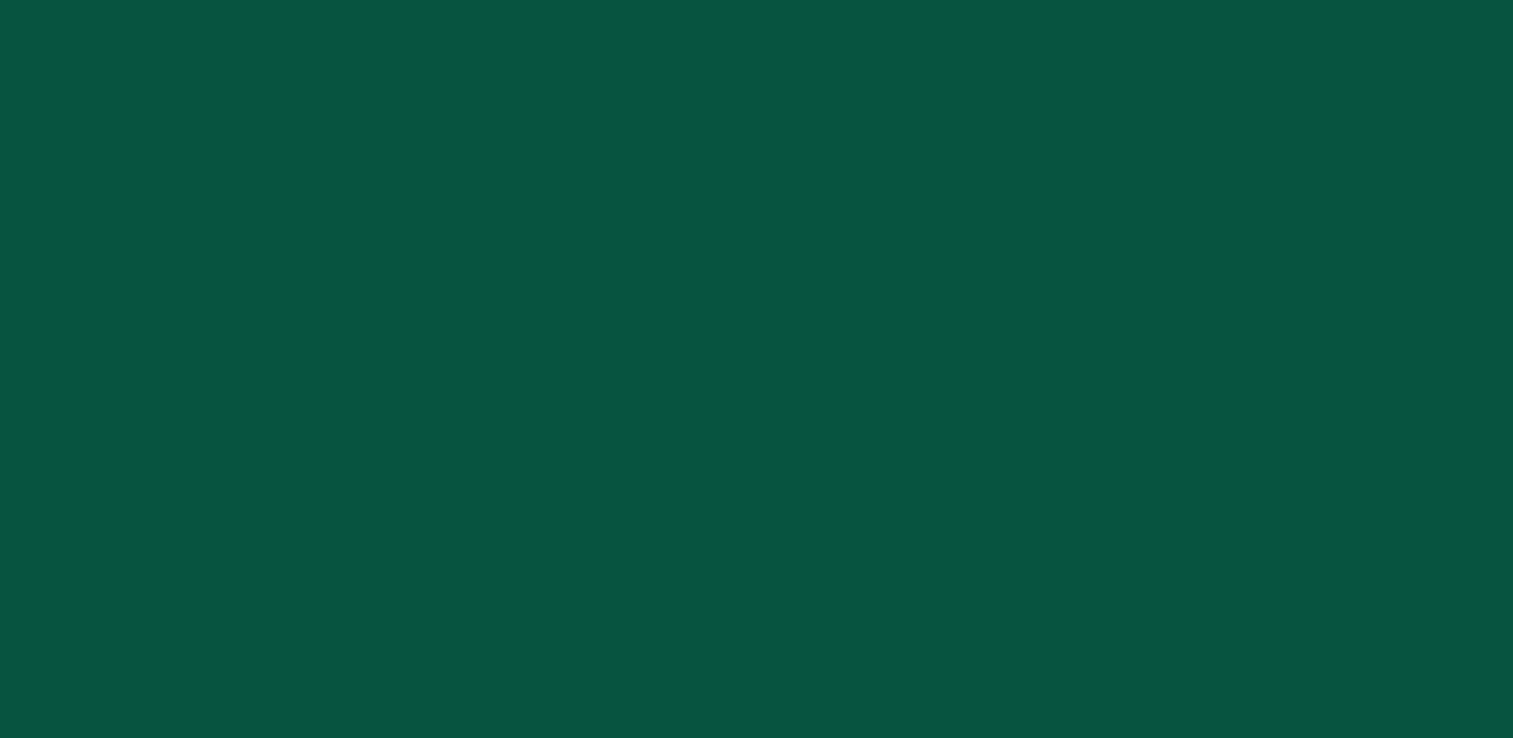 scroll, scrollTop: 0, scrollLeft: 0, axis: both 